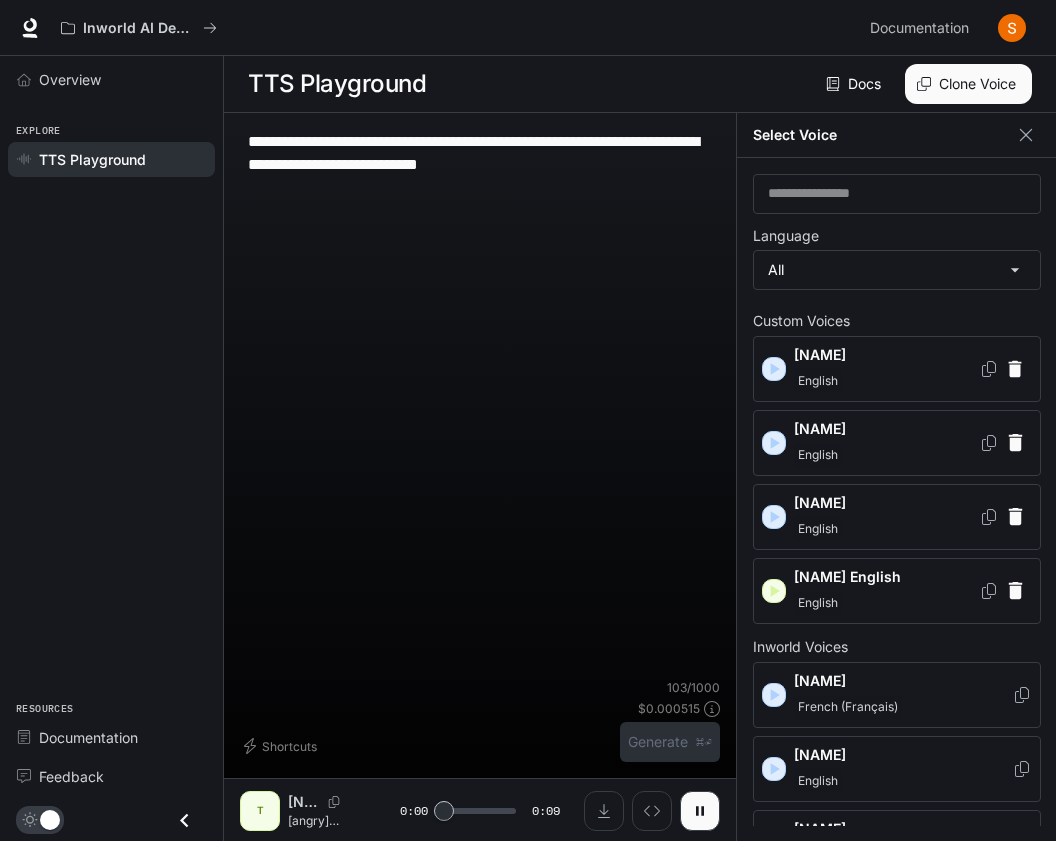 scroll, scrollTop: 0, scrollLeft: 0, axis: both 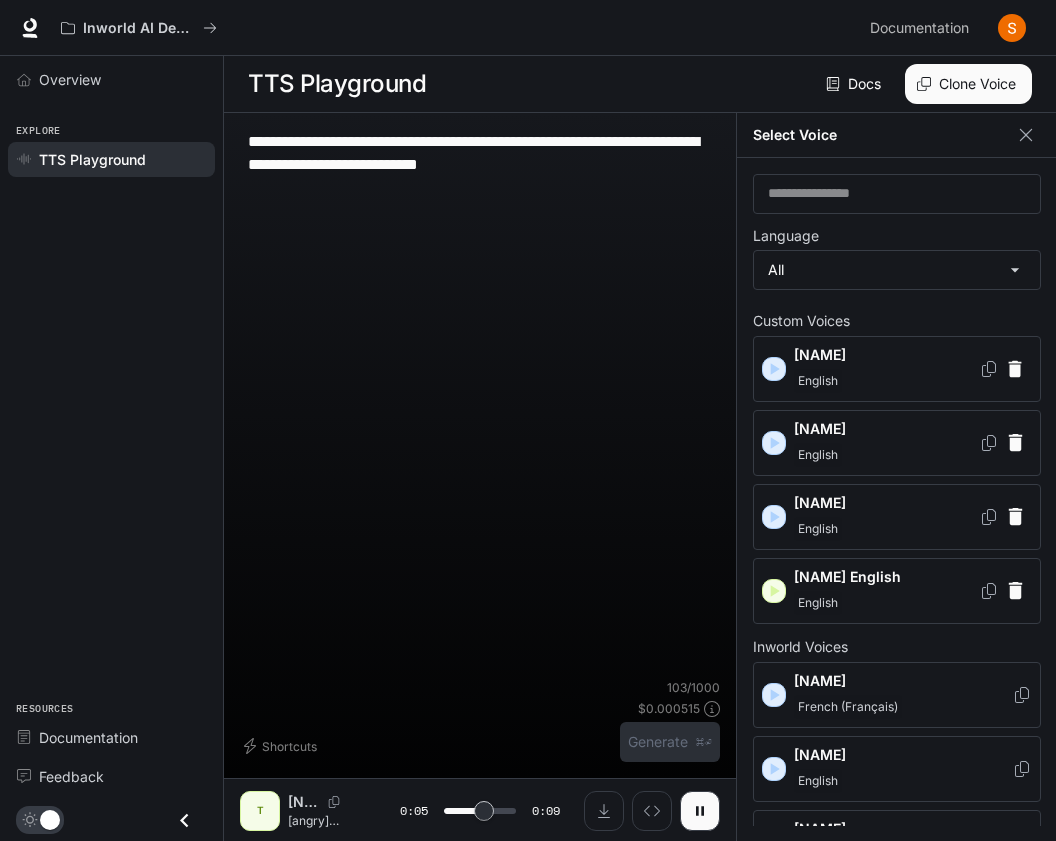 drag, startPoint x: 562, startPoint y: 142, endPoint x: 616, endPoint y: 175, distance: 63.28507 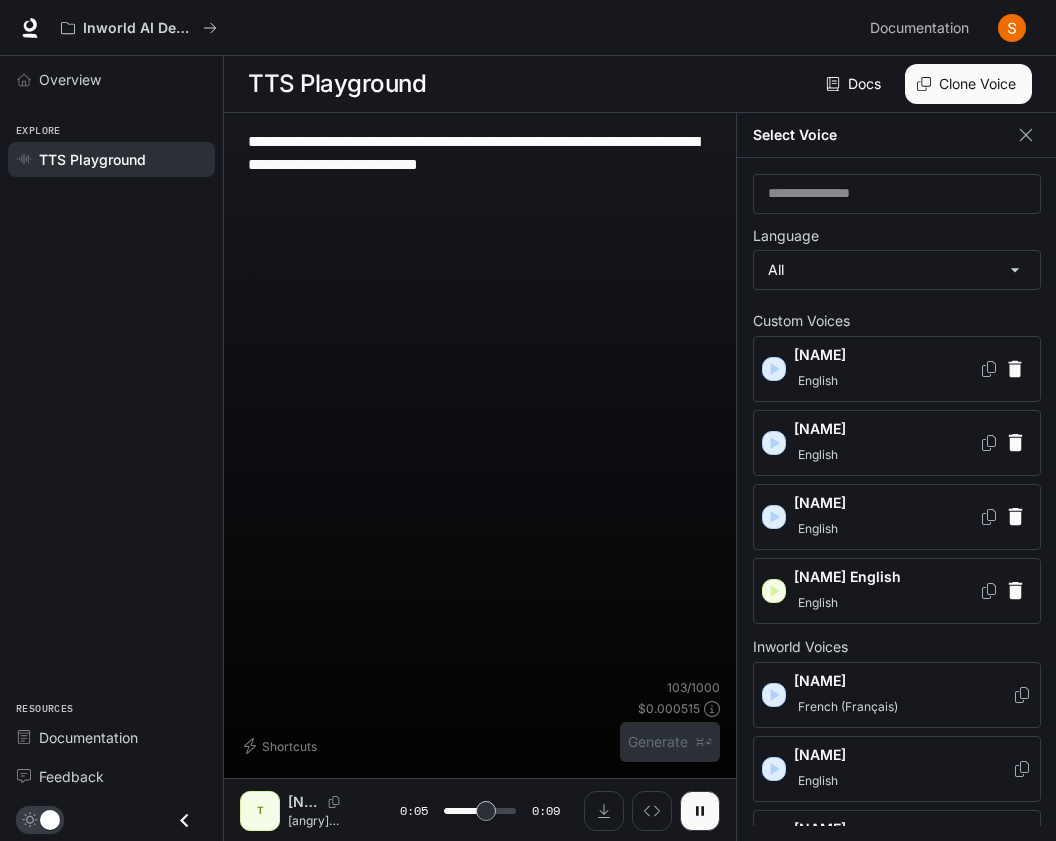 click on "**********" at bounding box center [480, 404] 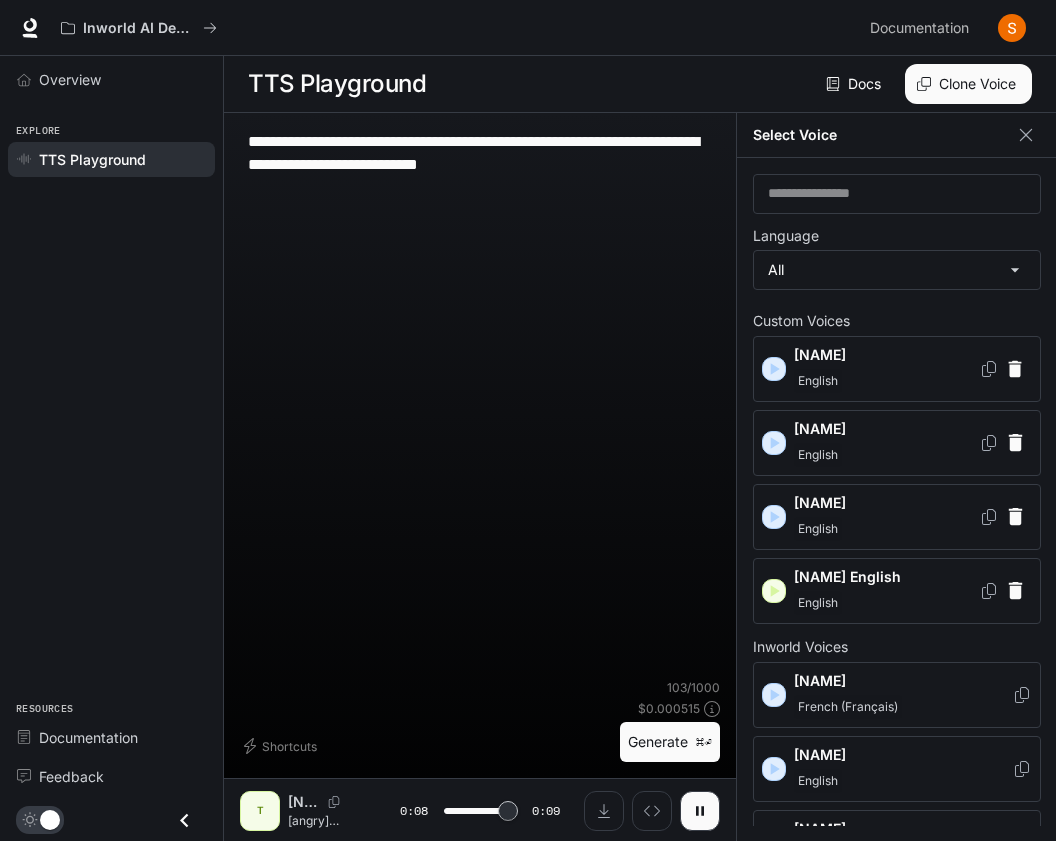drag, startPoint x: 568, startPoint y: 166, endPoint x: 434, endPoint y: 155, distance: 134.45073 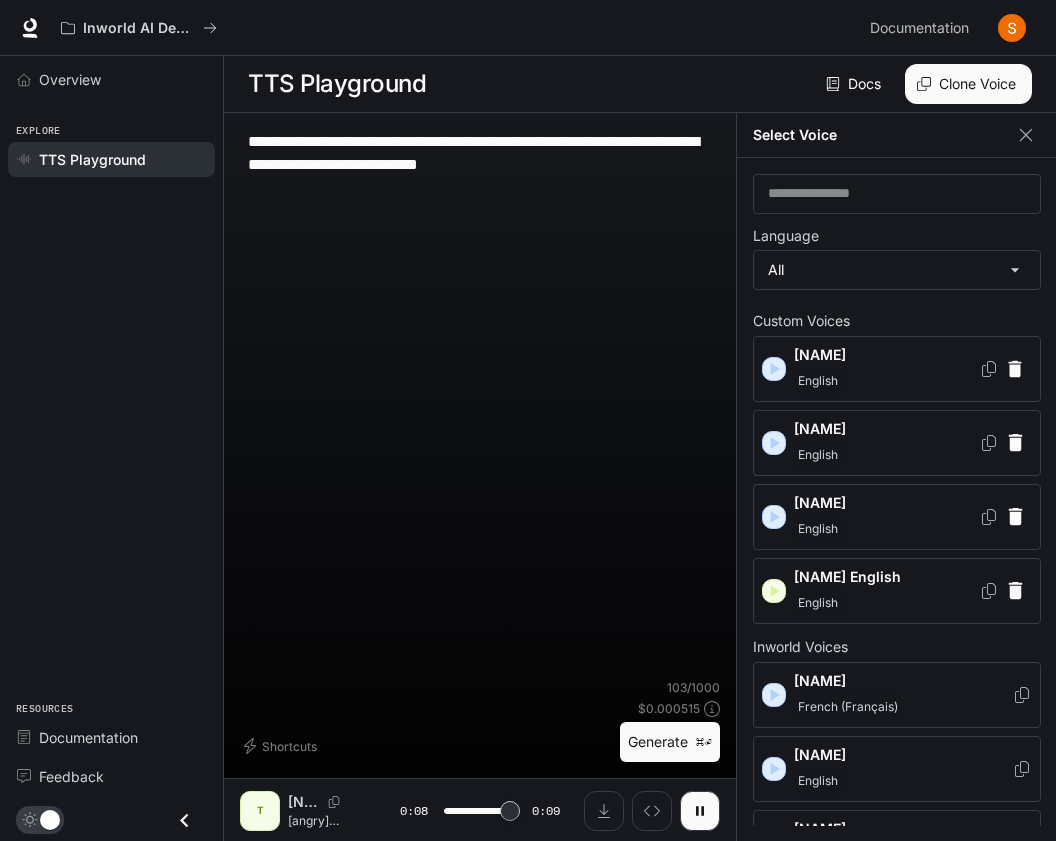 click on "**********" at bounding box center [480, 404] 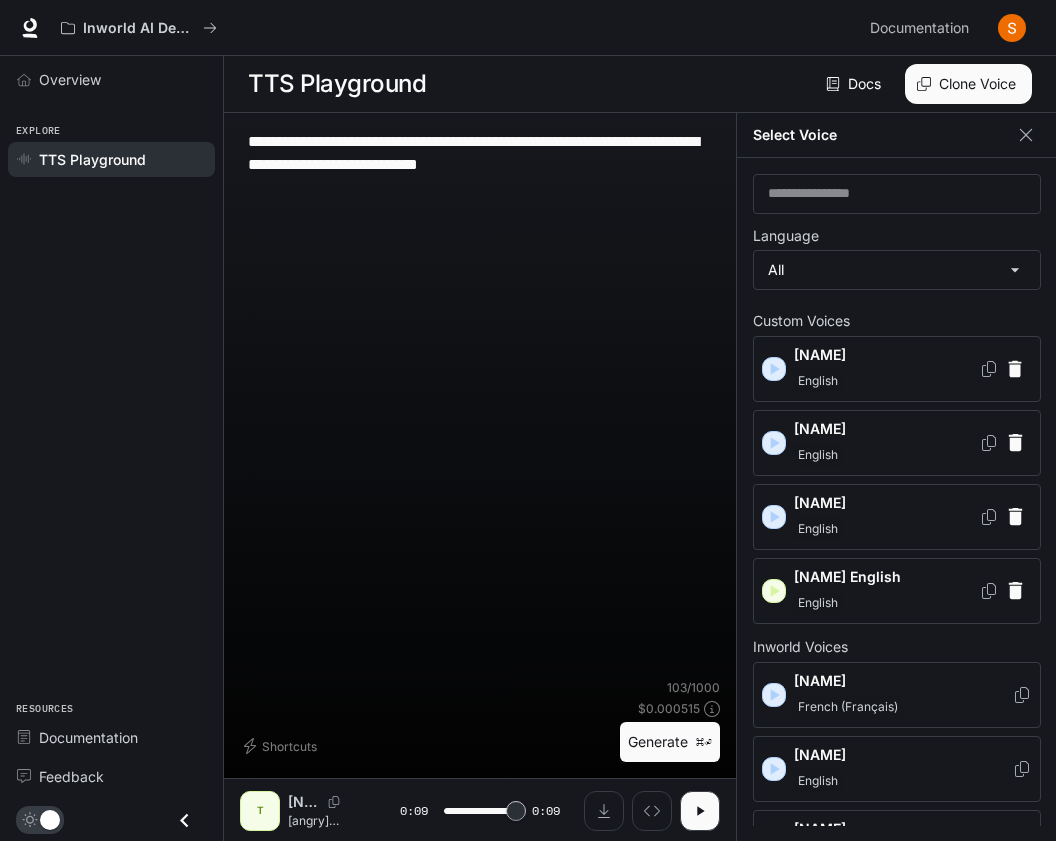 type on "*" 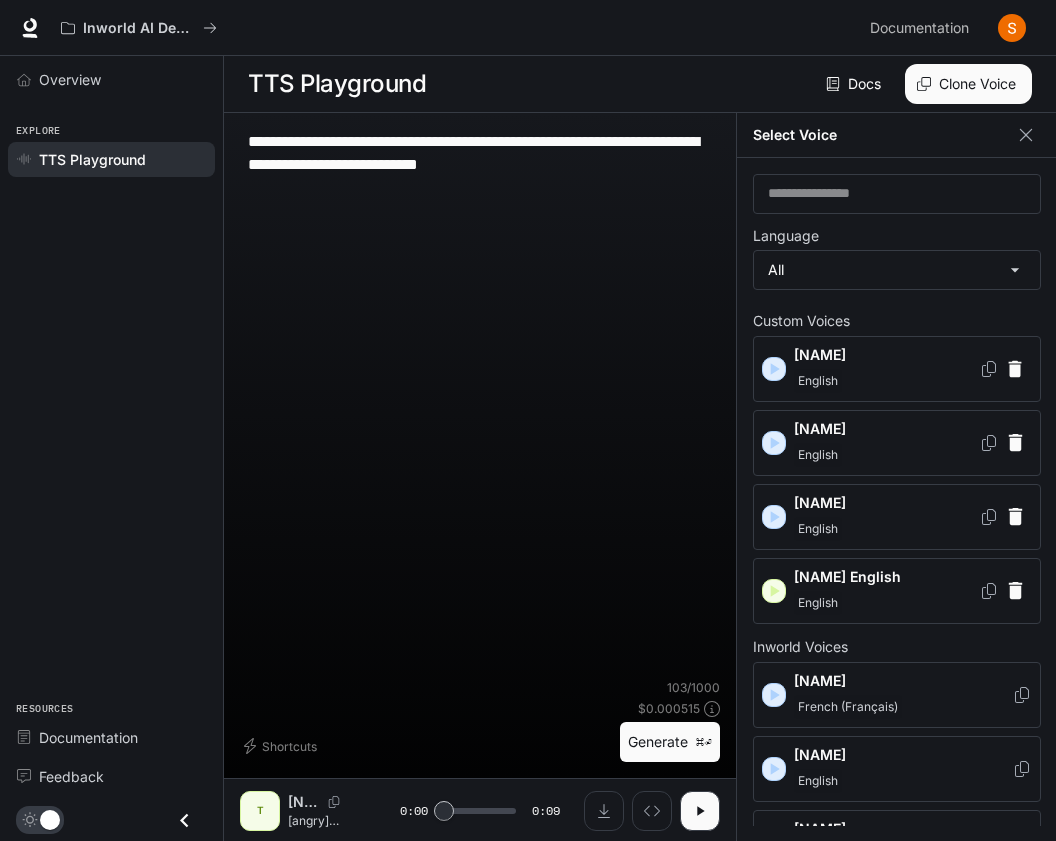 click on "**********" at bounding box center [480, 153] 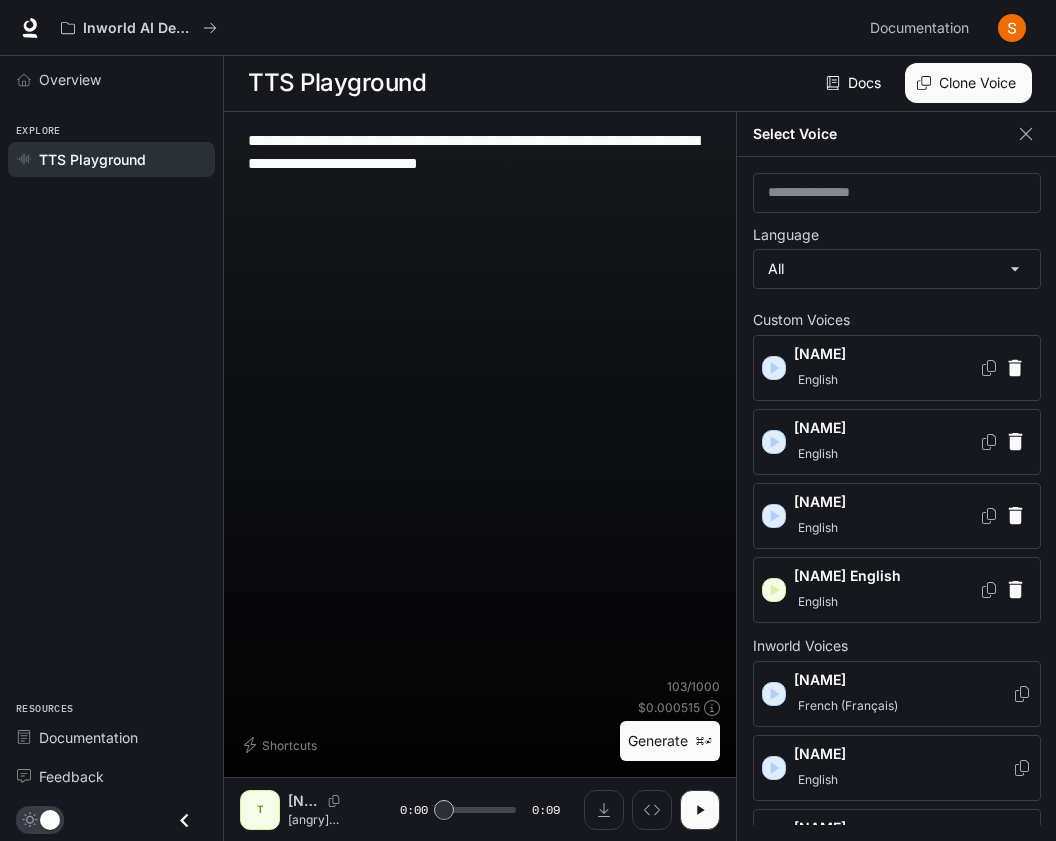 scroll, scrollTop: 0, scrollLeft: 0, axis: both 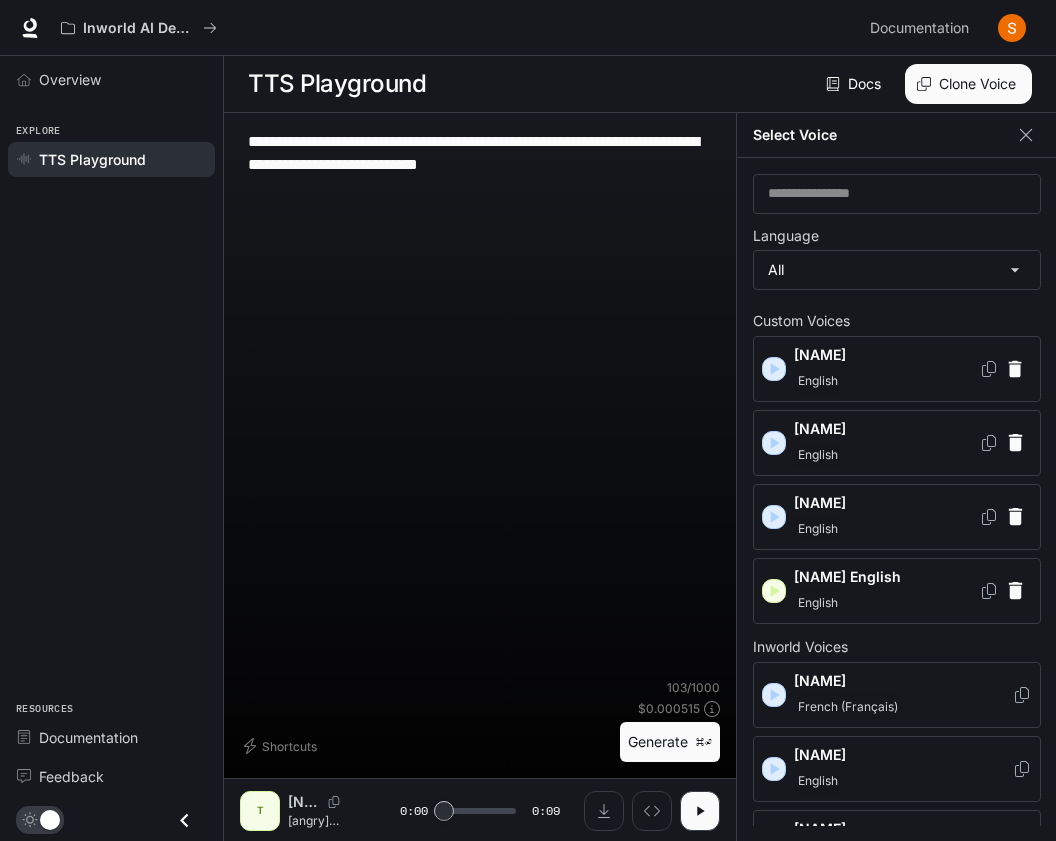 drag, startPoint x: 601, startPoint y: 168, endPoint x: 243, endPoint y: 146, distance: 358.67535 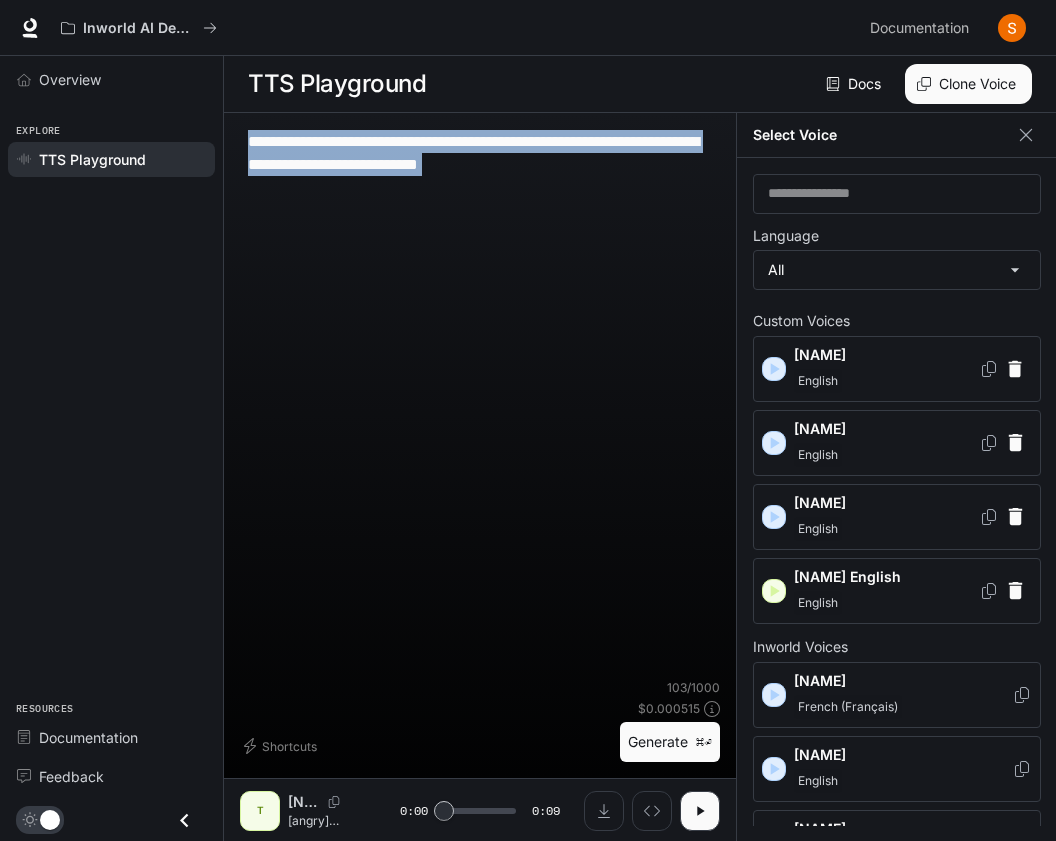 drag, startPoint x: 561, startPoint y: 178, endPoint x: 263, endPoint y: 144, distance: 299.93332 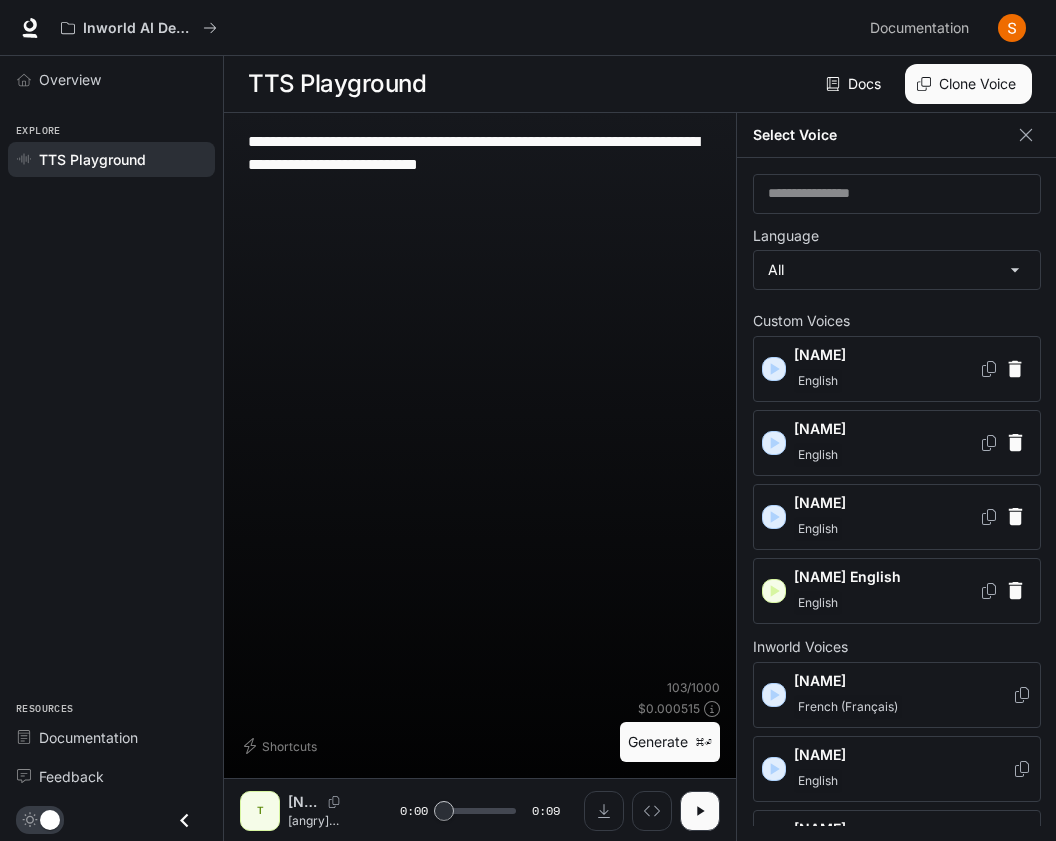drag, startPoint x: 251, startPoint y: 145, endPoint x: 677, endPoint y: 184, distance: 427.7815 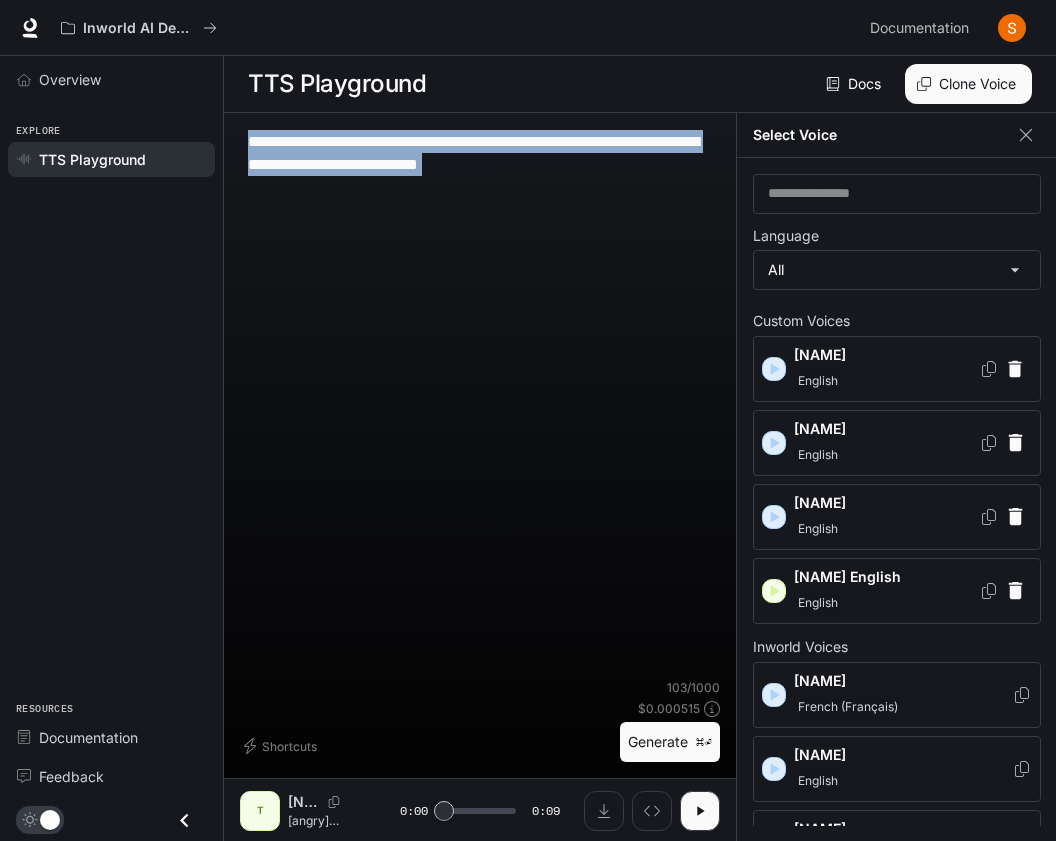 drag, startPoint x: 225, startPoint y: 143, endPoint x: 467, endPoint y: 177, distance: 244.37675 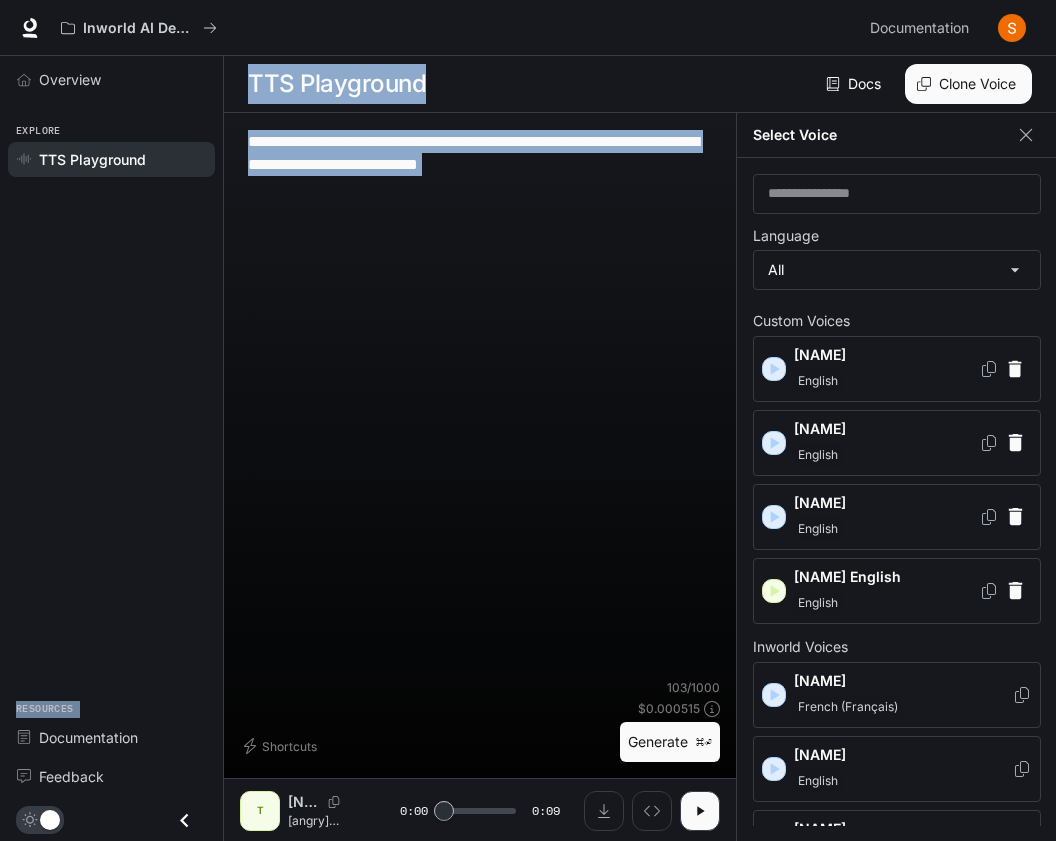 drag, startPoint x: 630, startPoint y: 177, endPoint x: 169, endPoint y: 140, distance: 462.48242 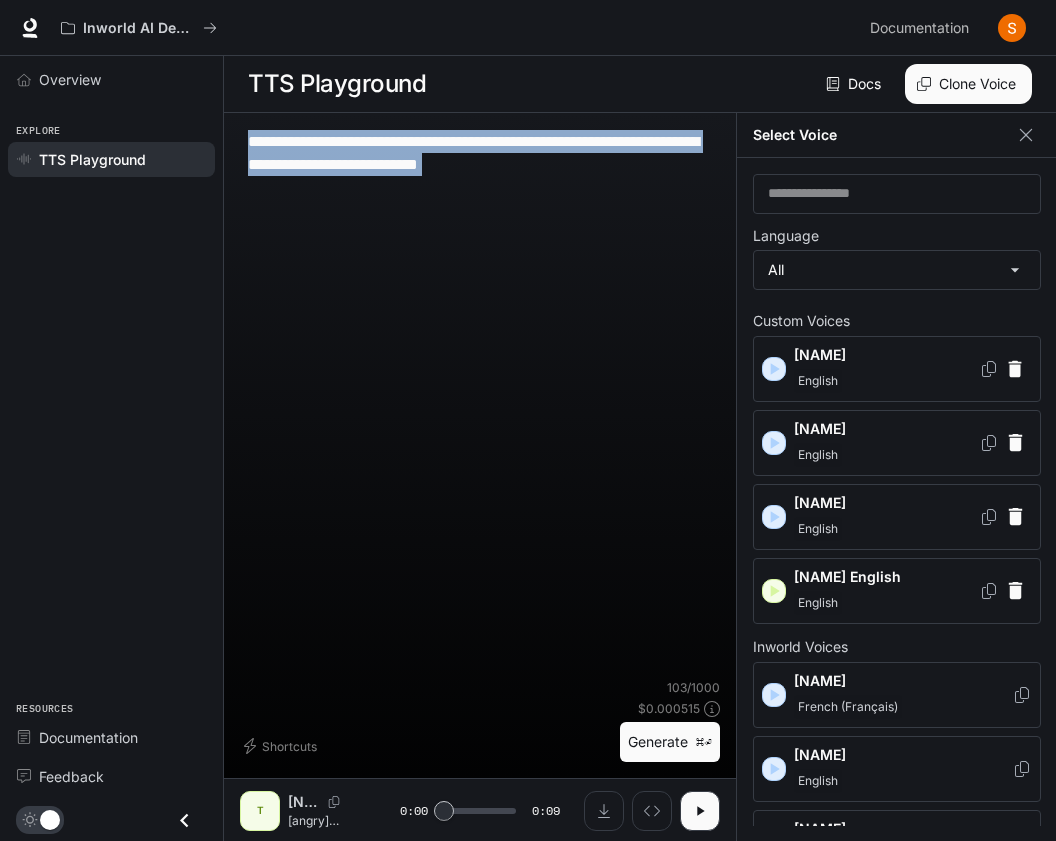 drag, startPoint x: 239, startPoint y: 141, endPoint x: 553, endPoint y: 180, distance: 316.41272 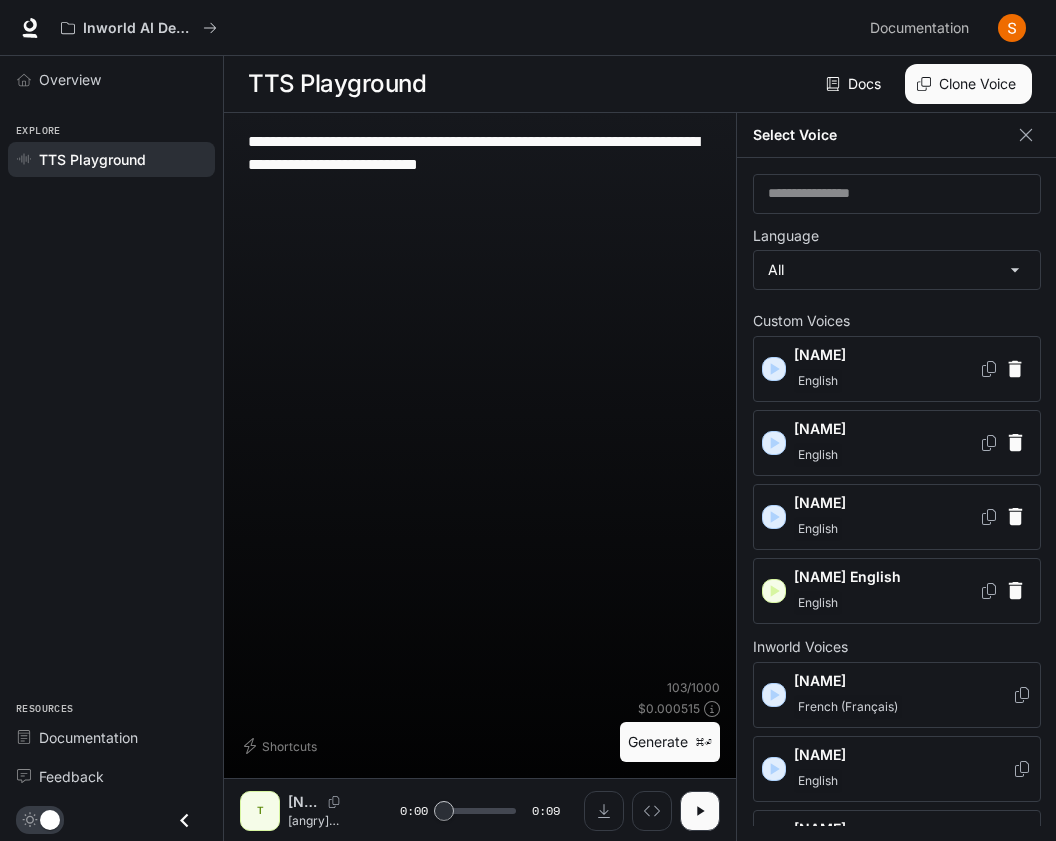 click on "**********" at bounding box center (480, 404) 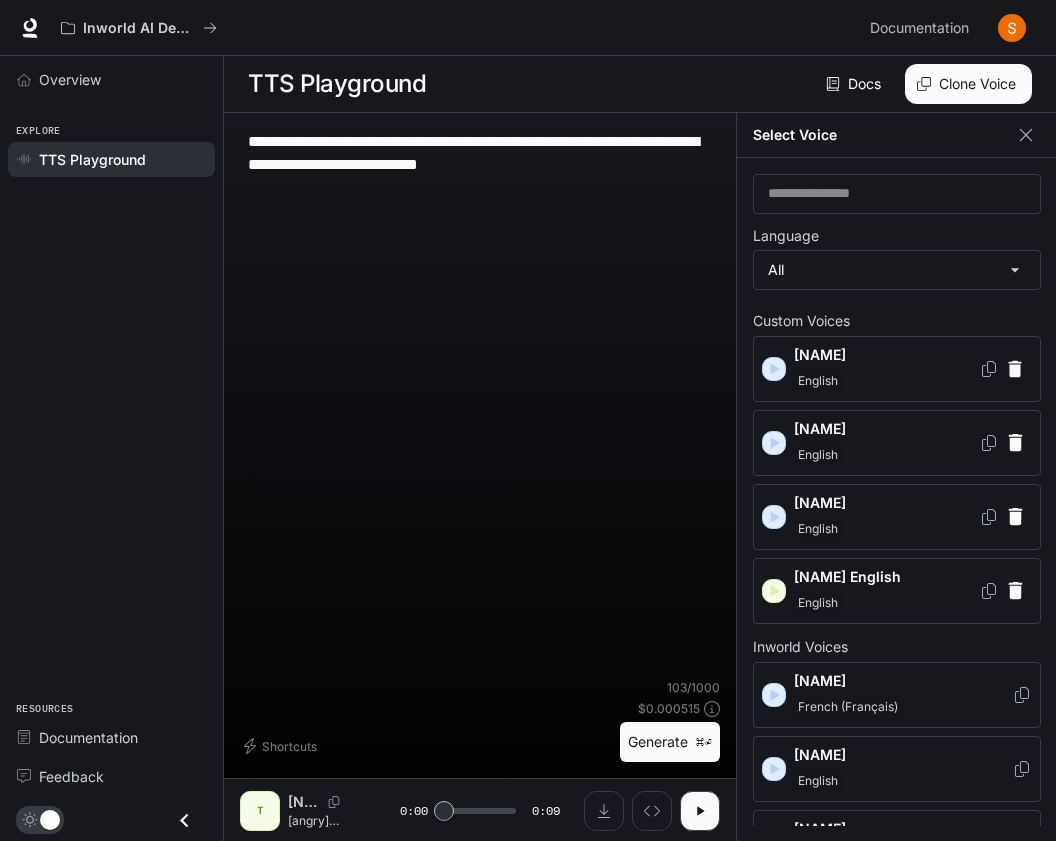 click on "**********" at bounding box center [480, 153] 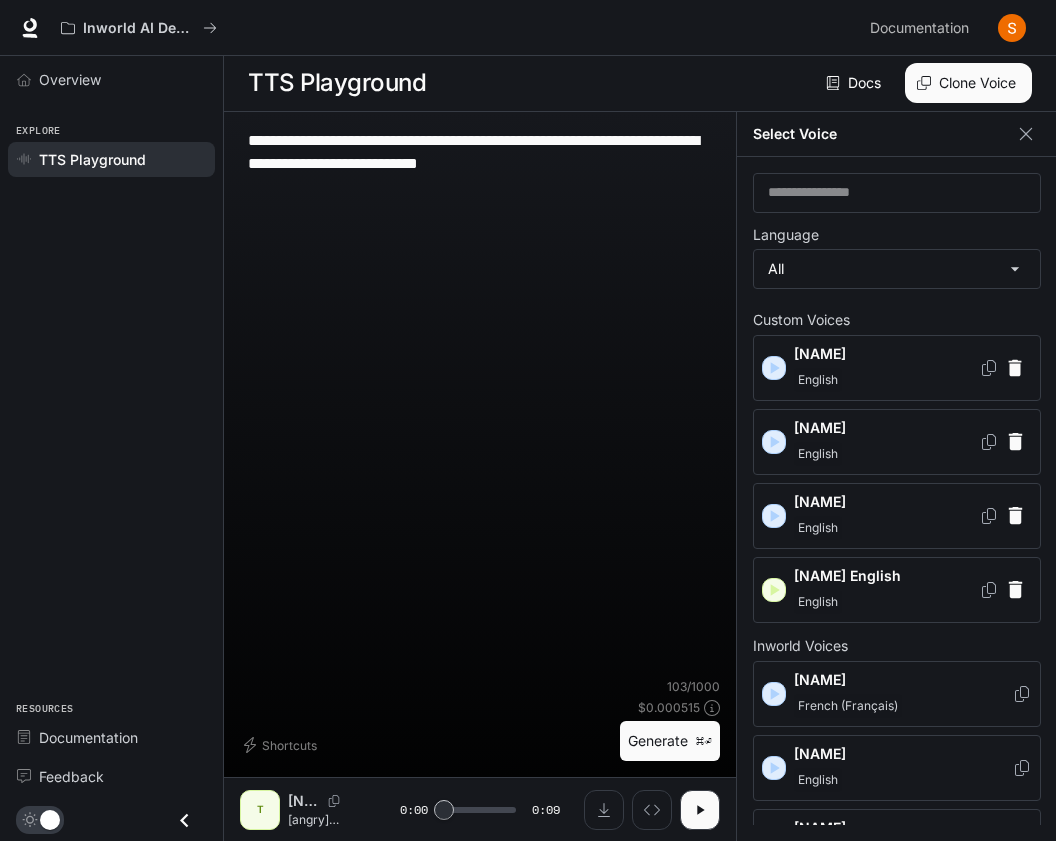 scroll, scrollTop: 9, scrollLeft: 0, axis: vertical 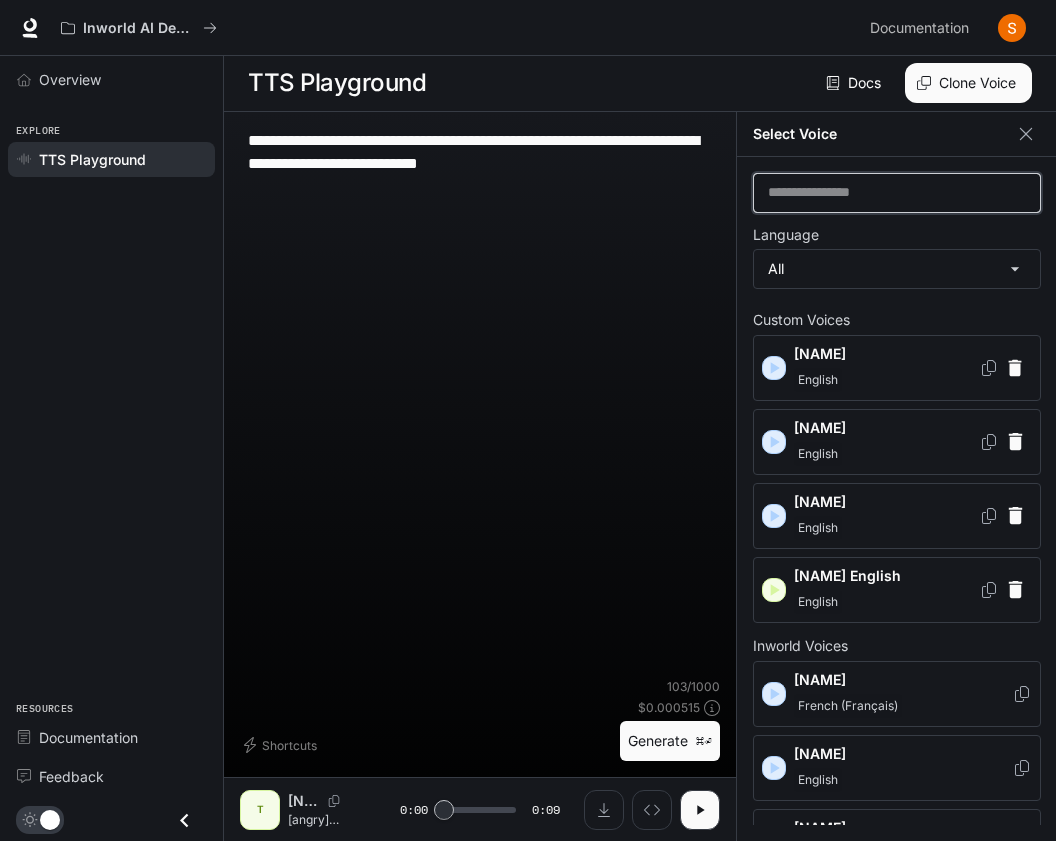 click at bounding box center (897, 193) 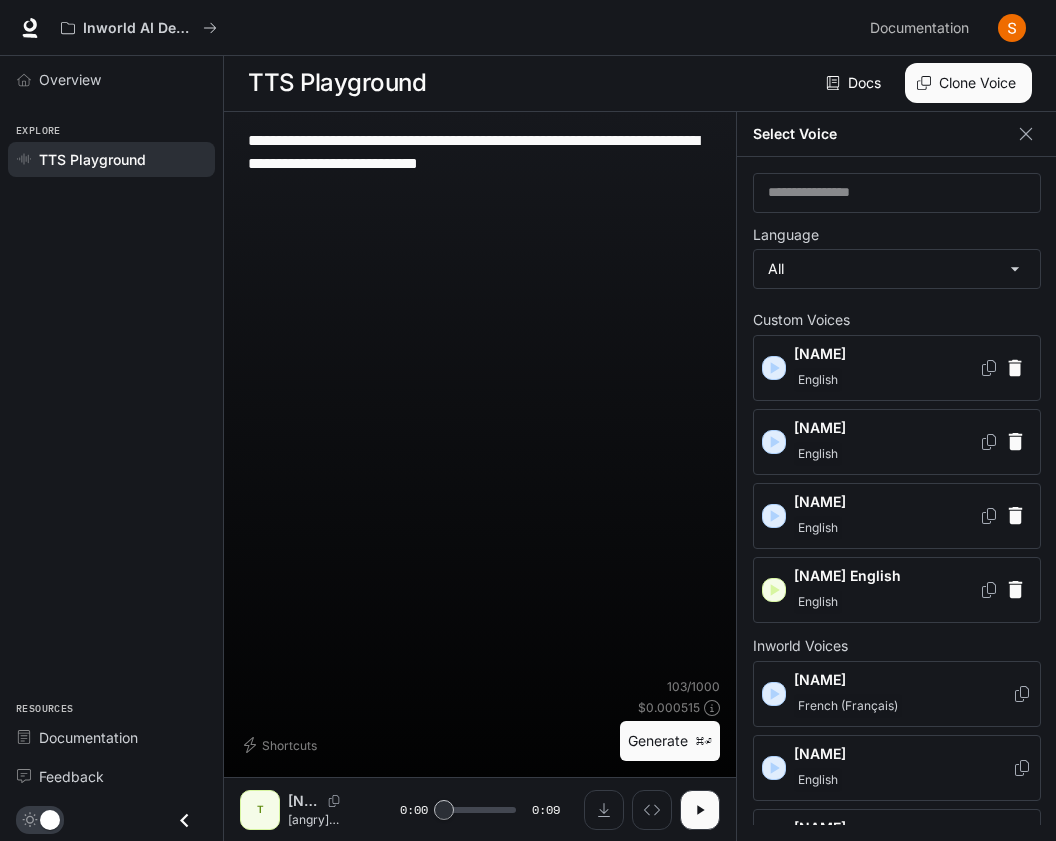 click on "**********" at bounding box center (480, 403) 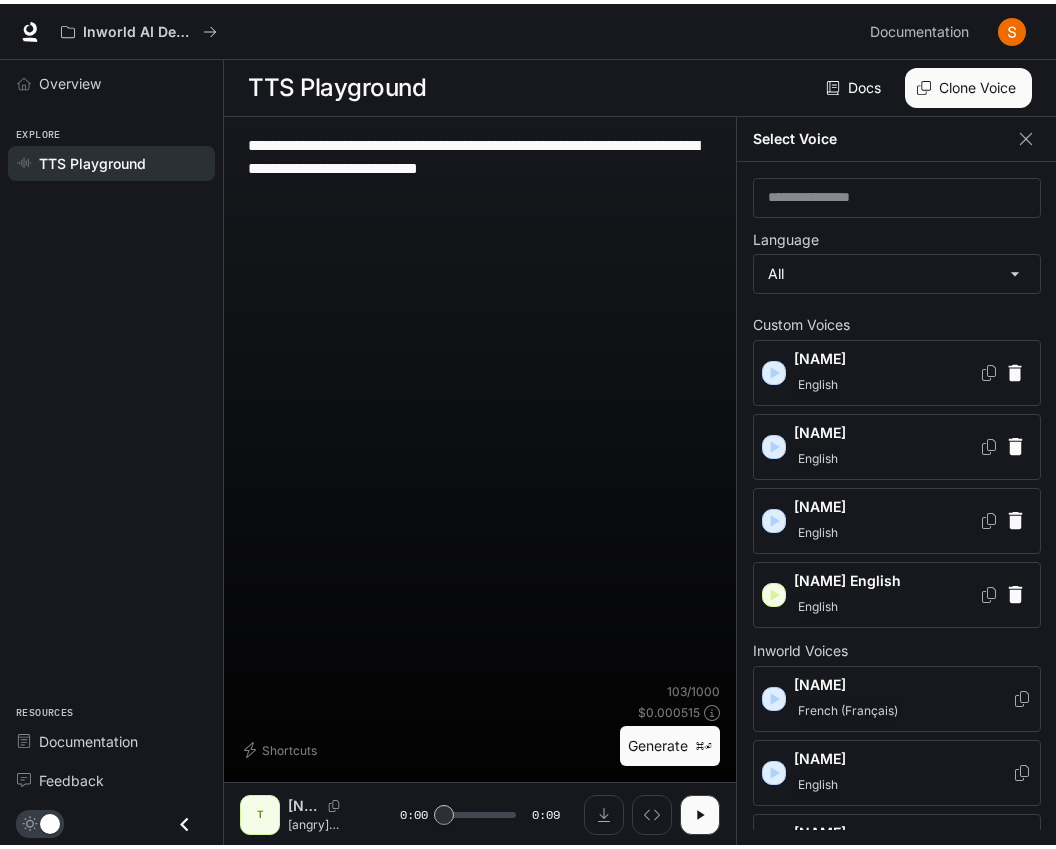 scroll, scrollTop: 0, scrollLeft: 0, axis: both 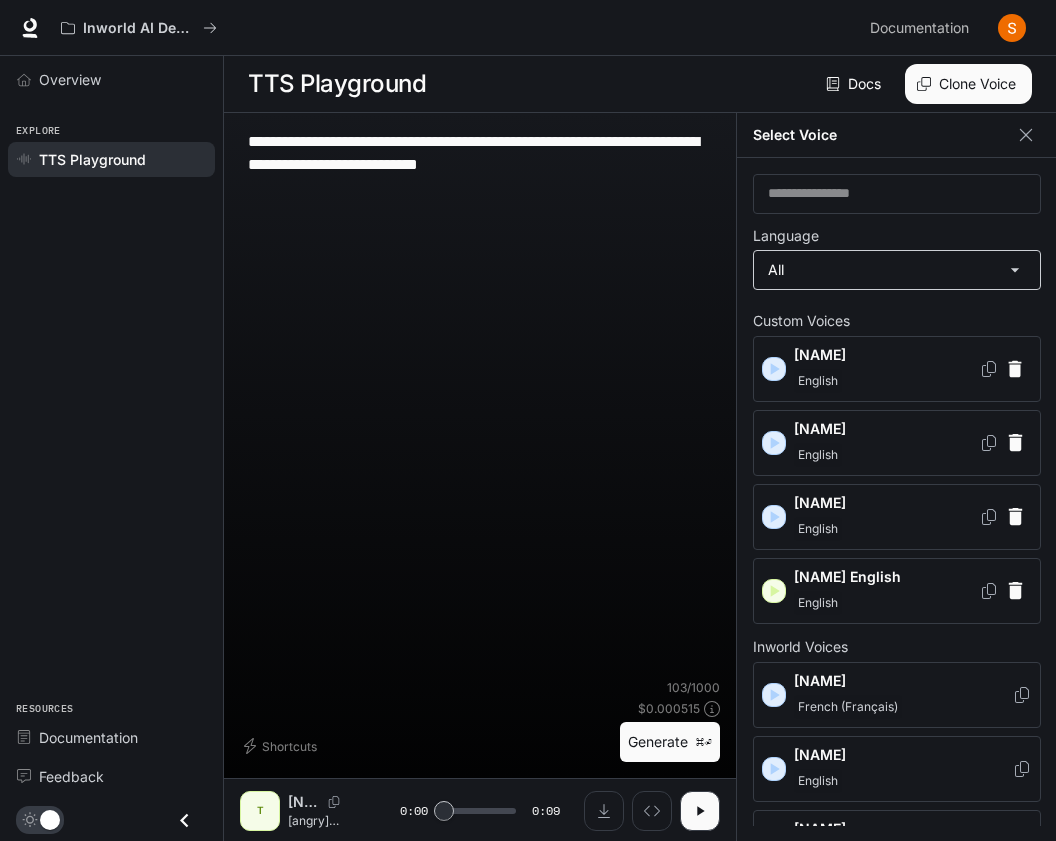 click on "**********" at bounding box center (528, 421) 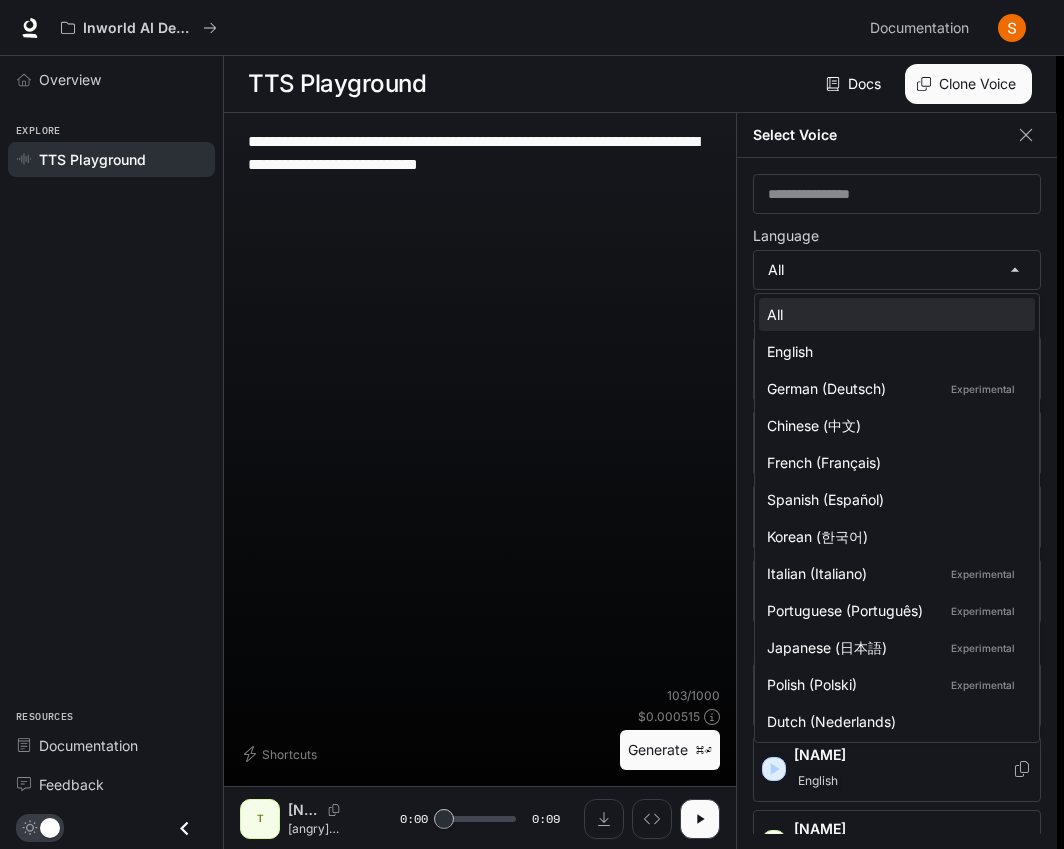 click at bounding box center (532, 424) 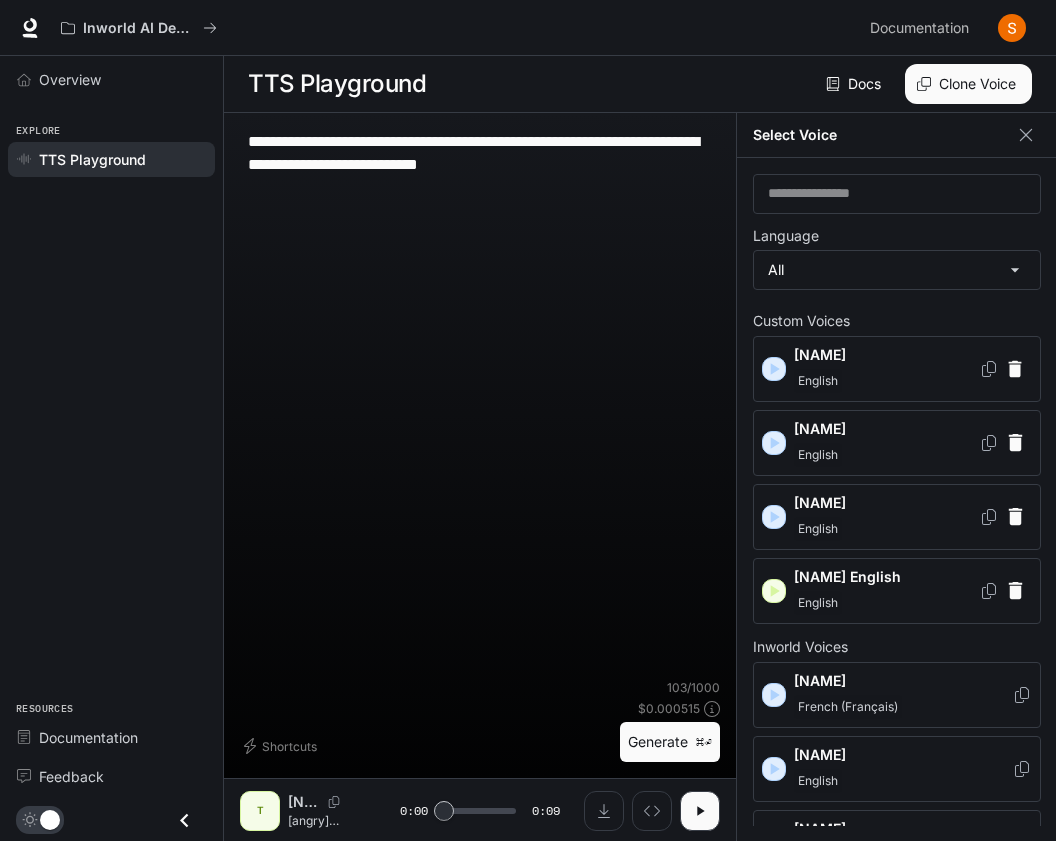 click on "**********" at bounding box center (480, 404) 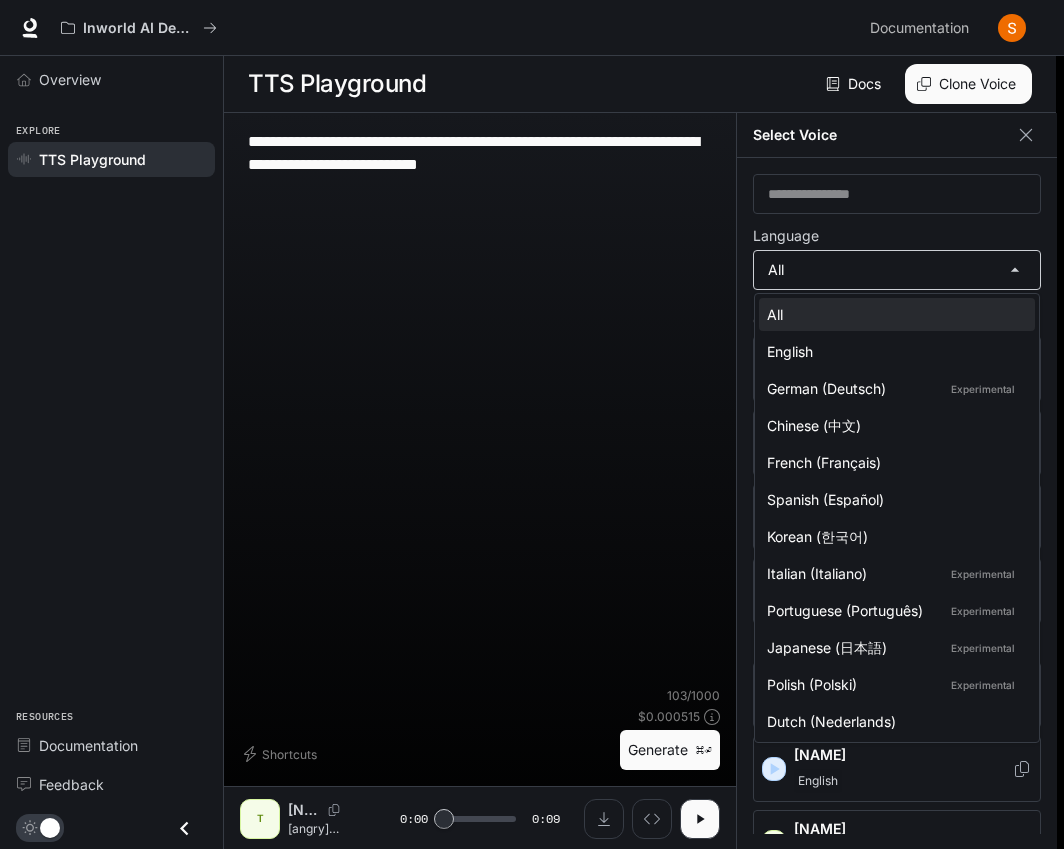 click on "**********" at bounding box center [532, 425] 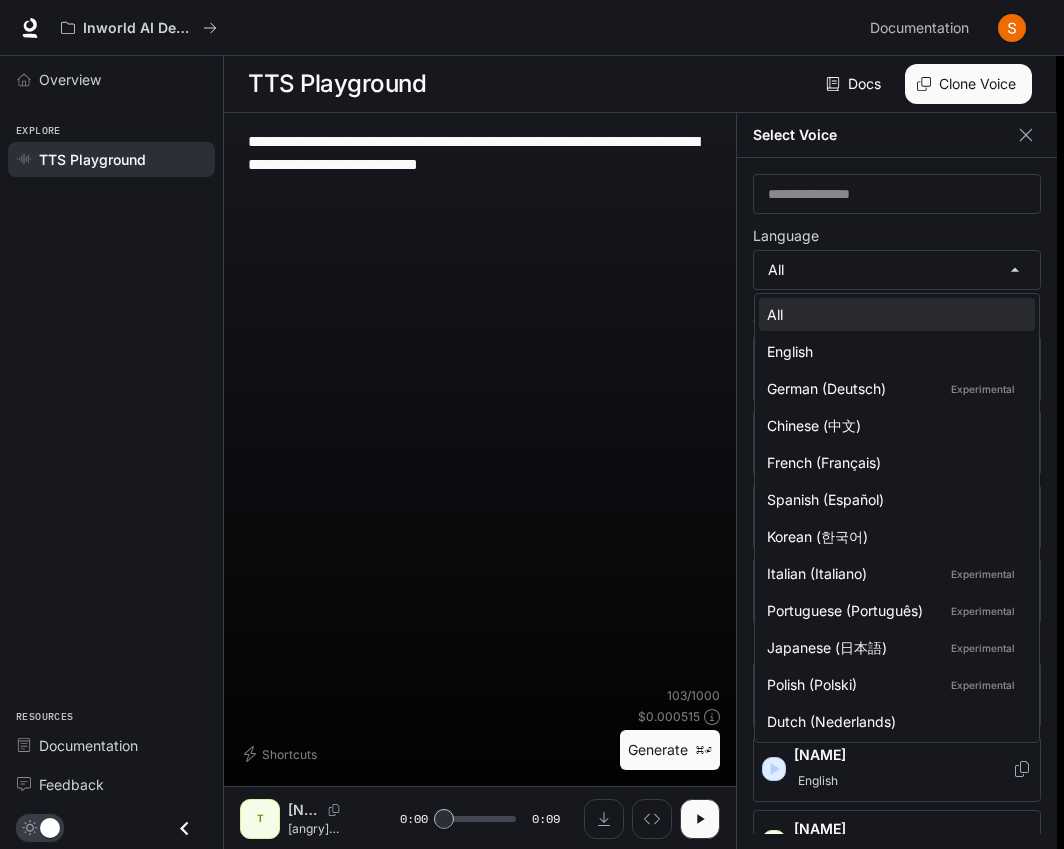 drag, startPoint x: 672, startPoint y: 268, endPoint x: 693, endPoint y: 277, distance: 22.847319 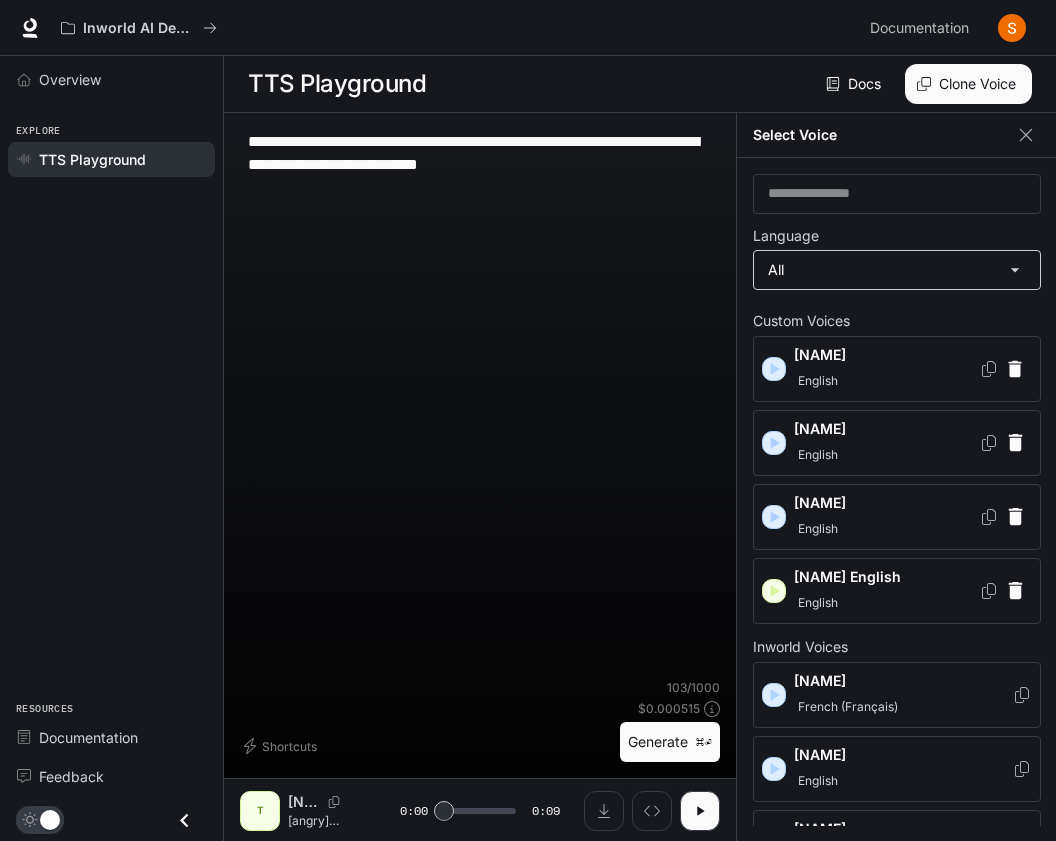 click on "**********" at bounding box center [528, 421] 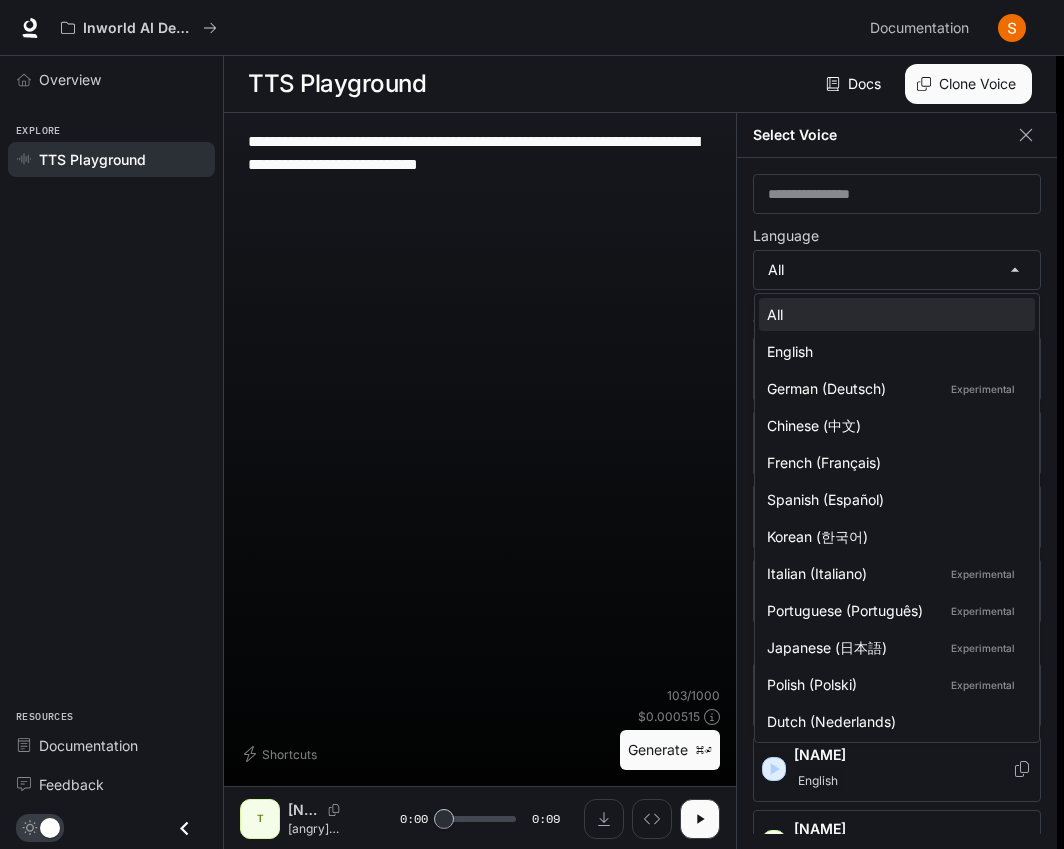 click at bounding box center [532, 424] 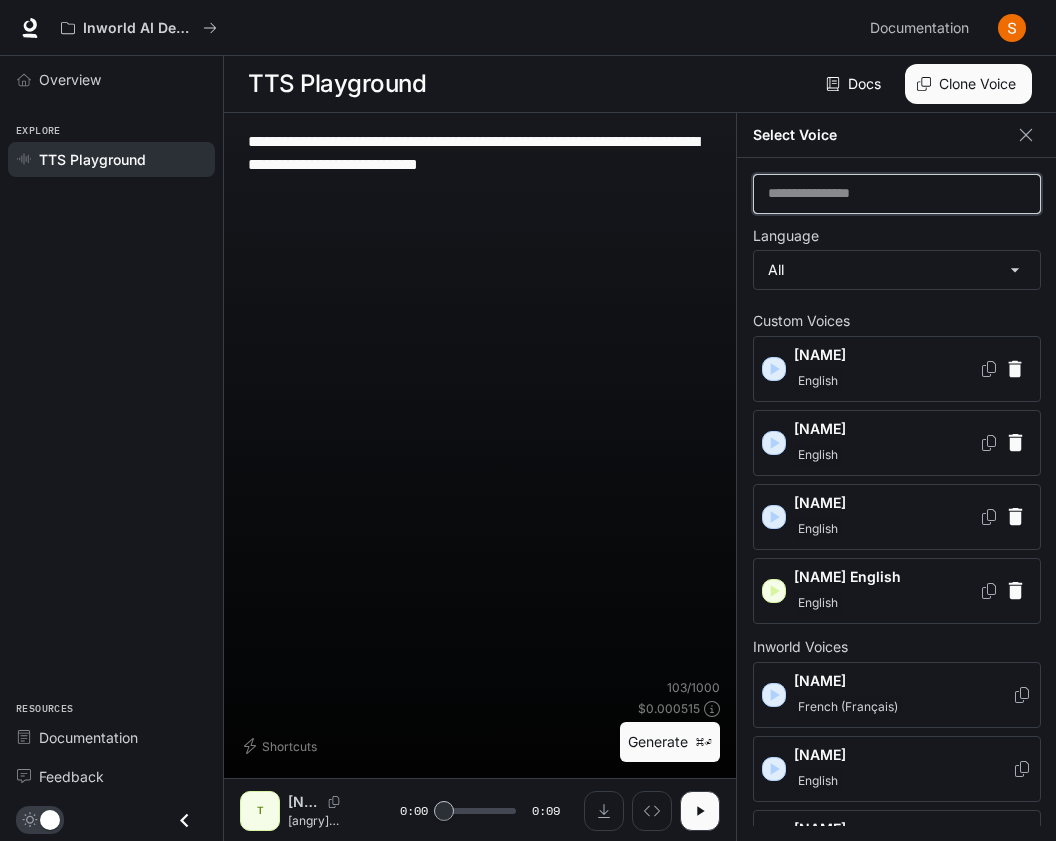 click at bounding box center (897, 194) 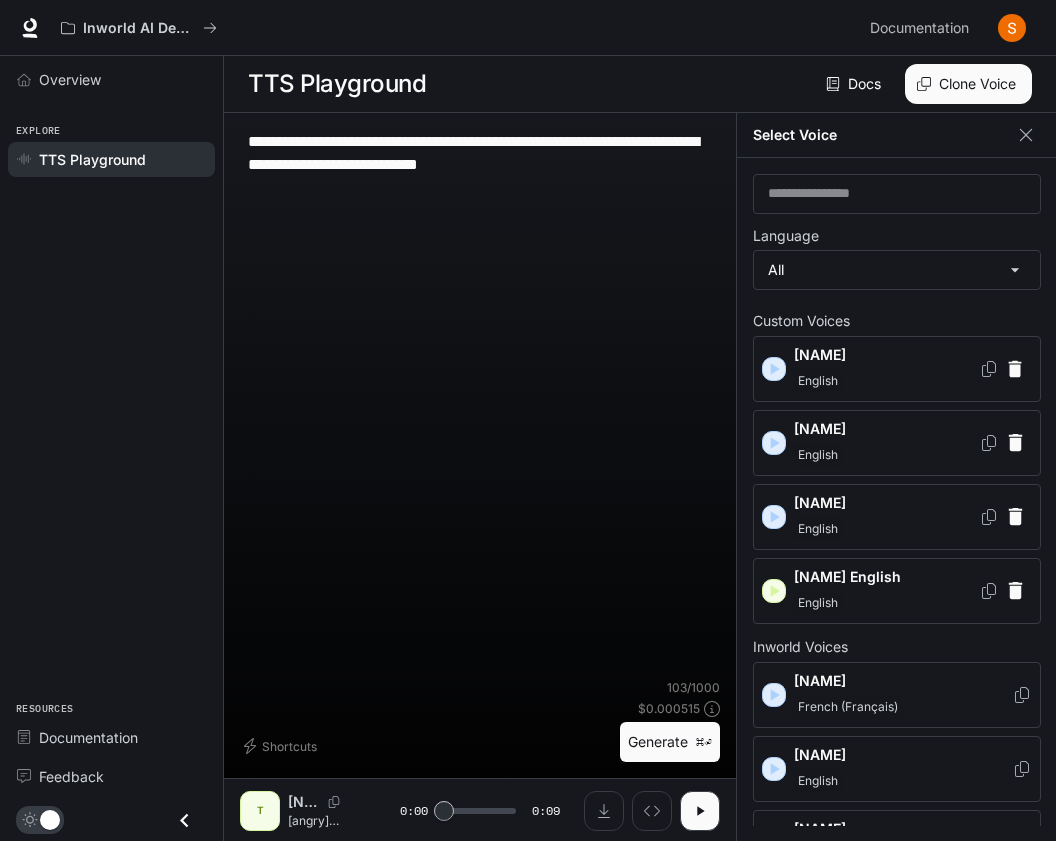 click on "**********" at bounding box center (480, 404) 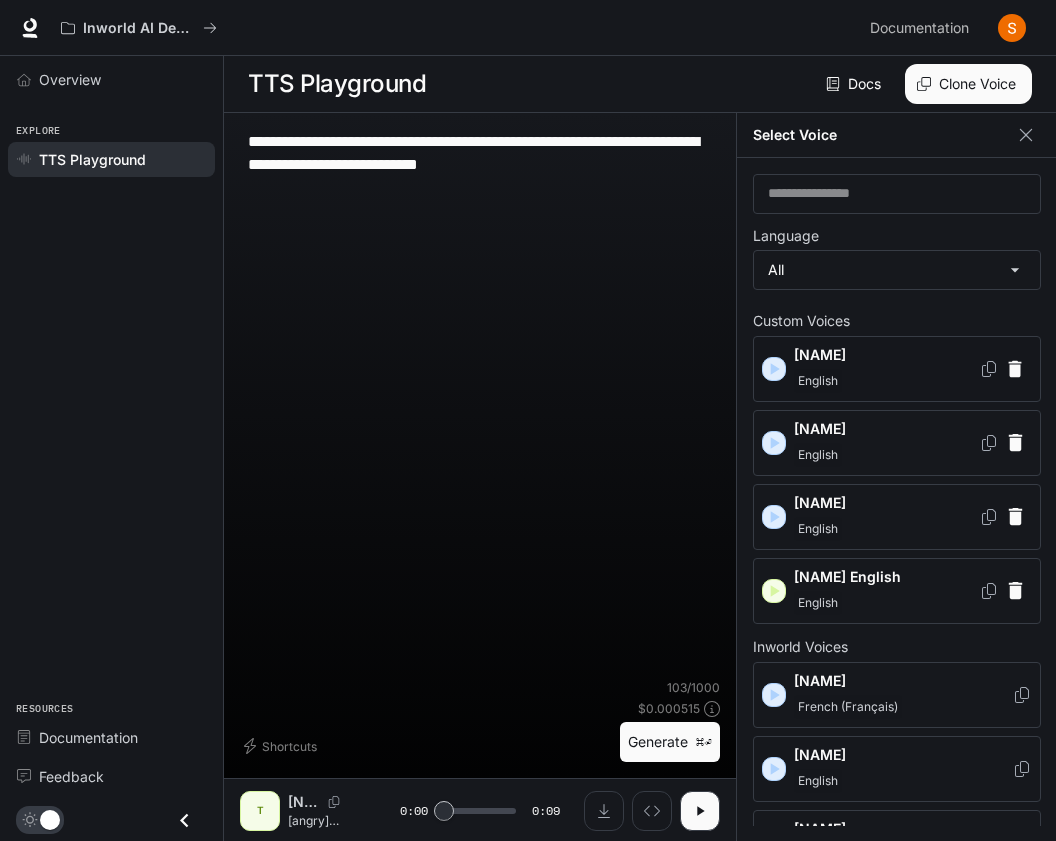 click 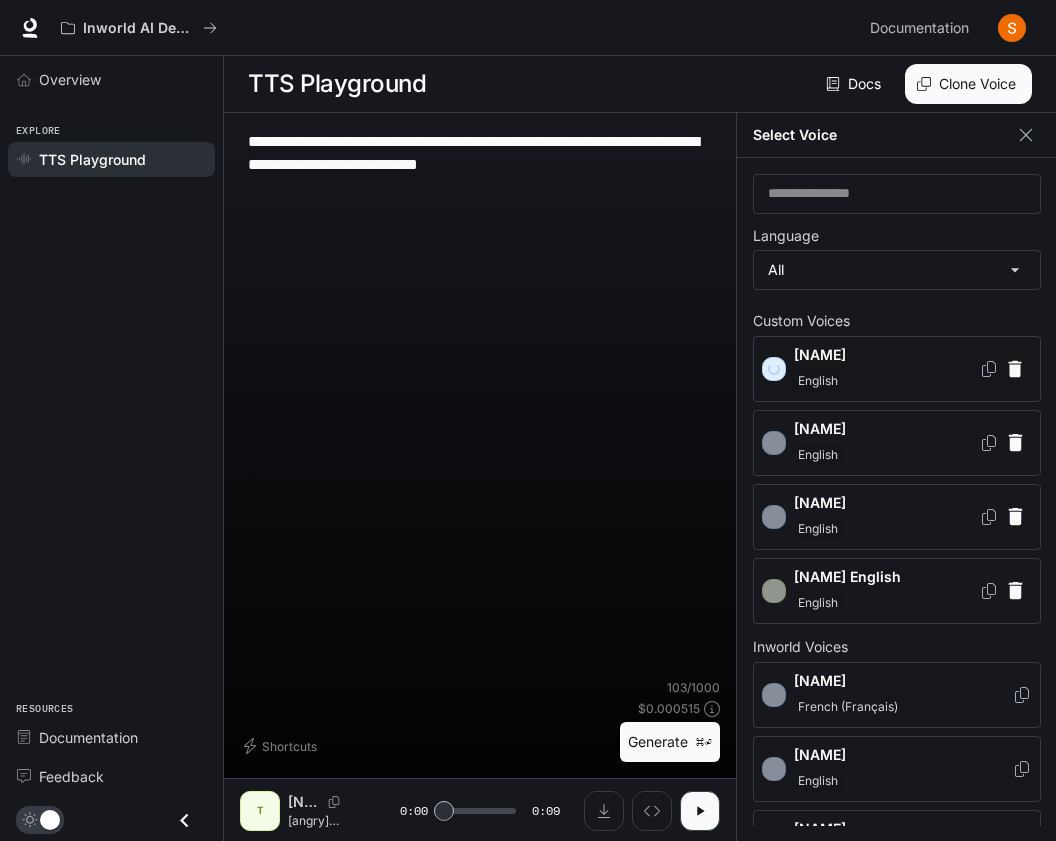 click on "[NAME] English" at bounding box center (897, 369) 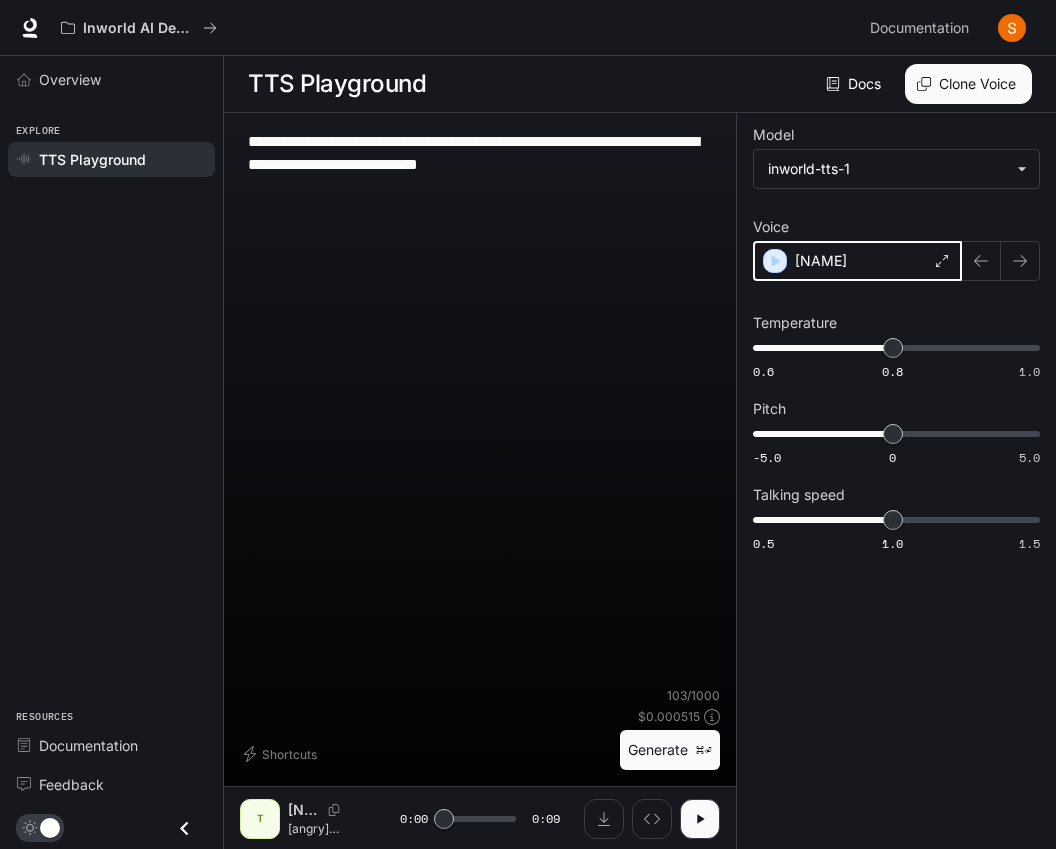 click 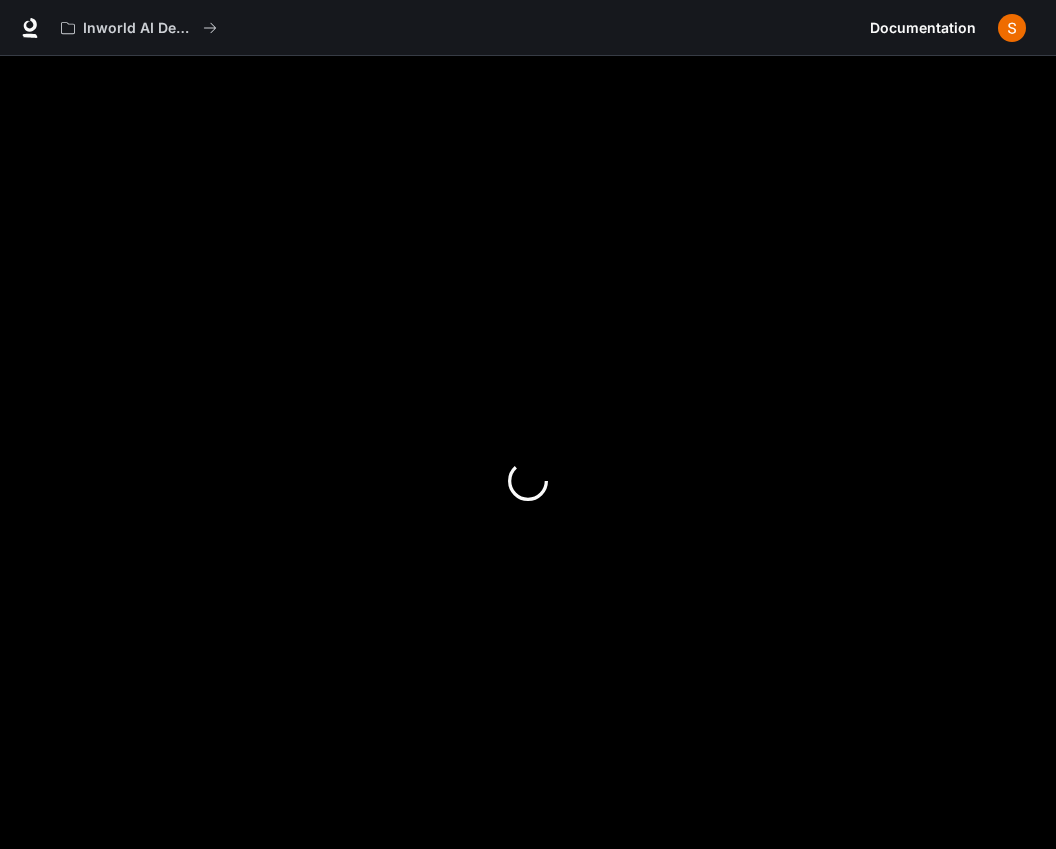 scroll, scrollTop: 82, scrollLeft: 0, axis: vertical 